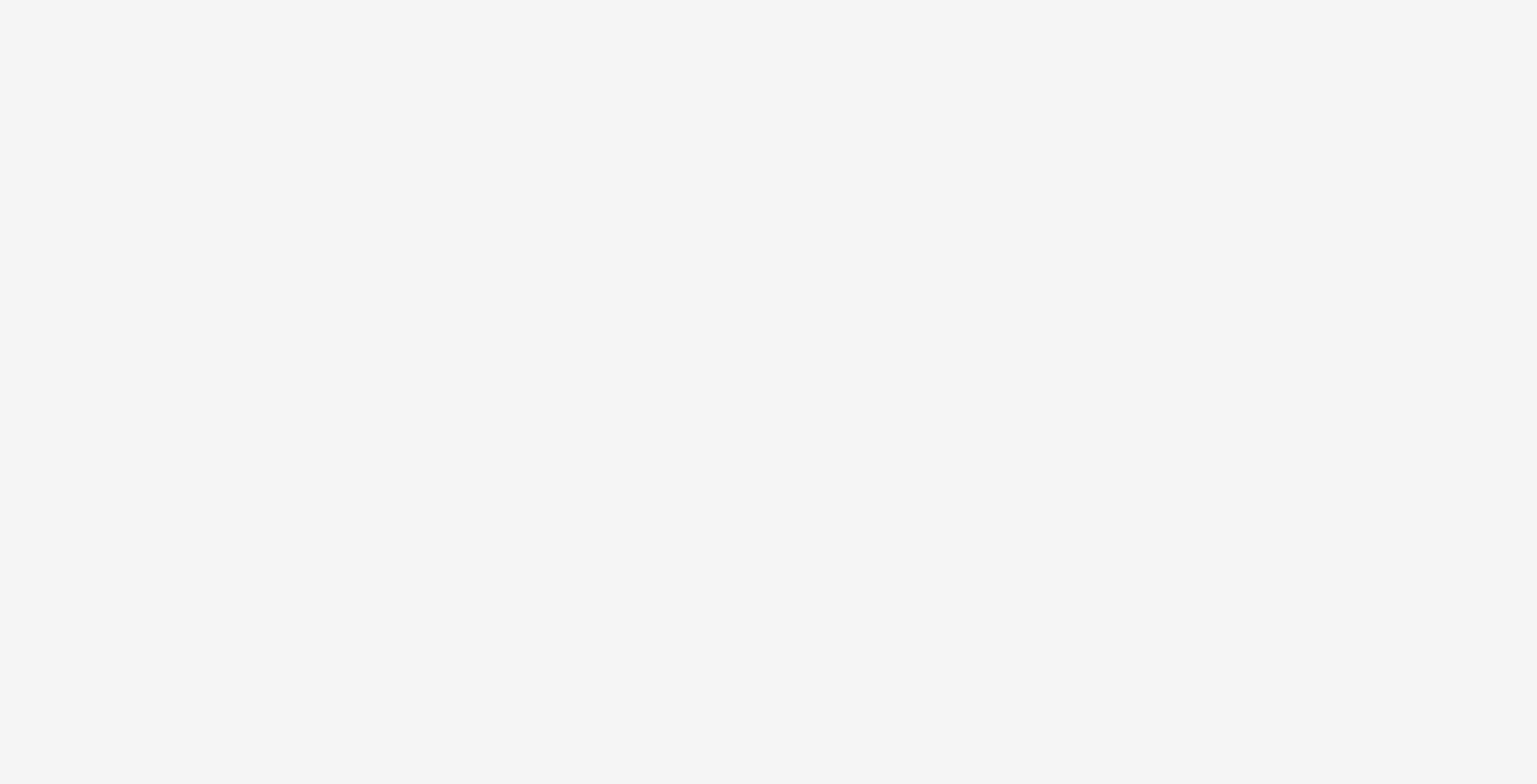 scroll, scrollTop: 0, scrollLeft: 0, axis: both 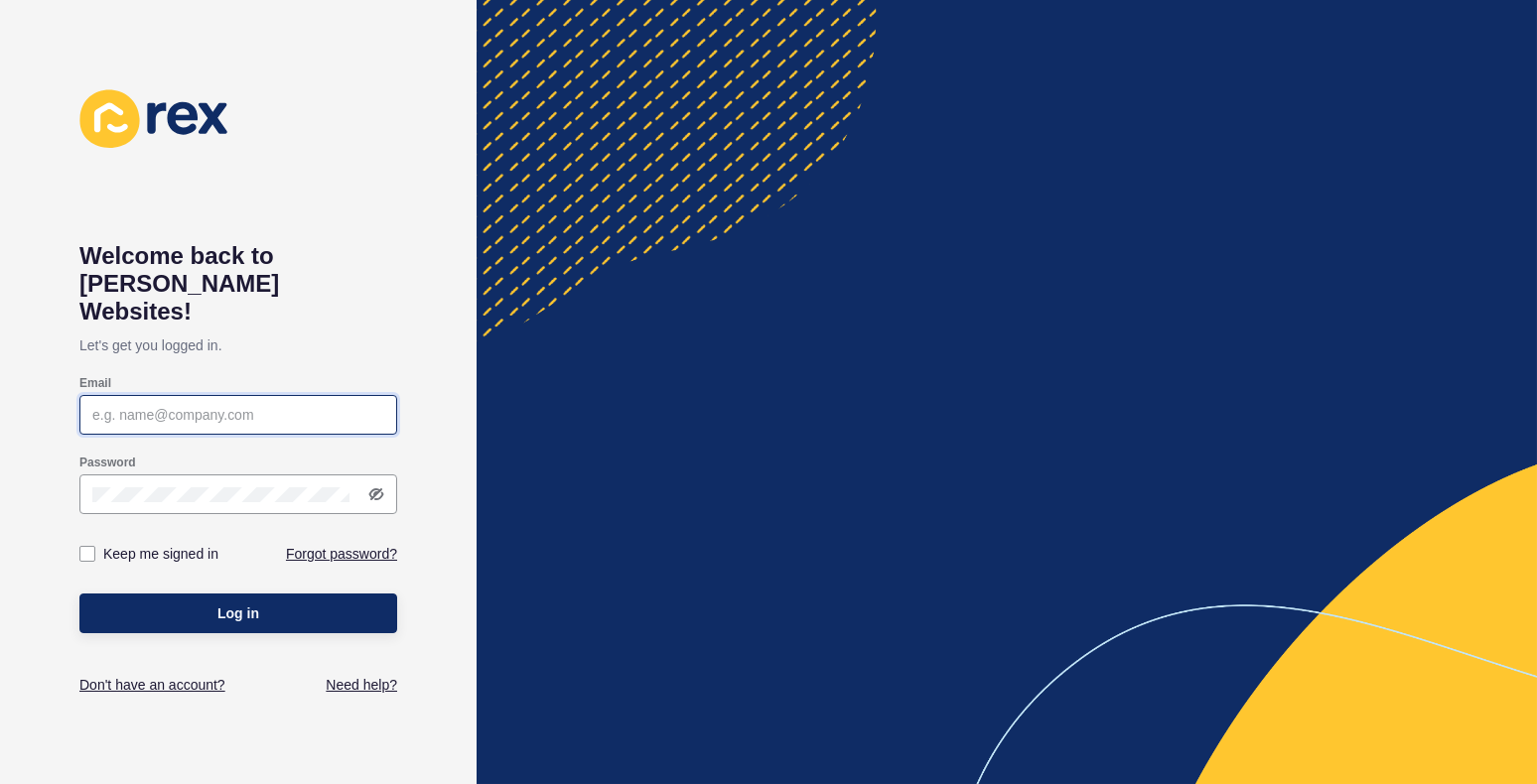 type on "[EMAIL_ADDRESS][DOMAIN_NAME]" 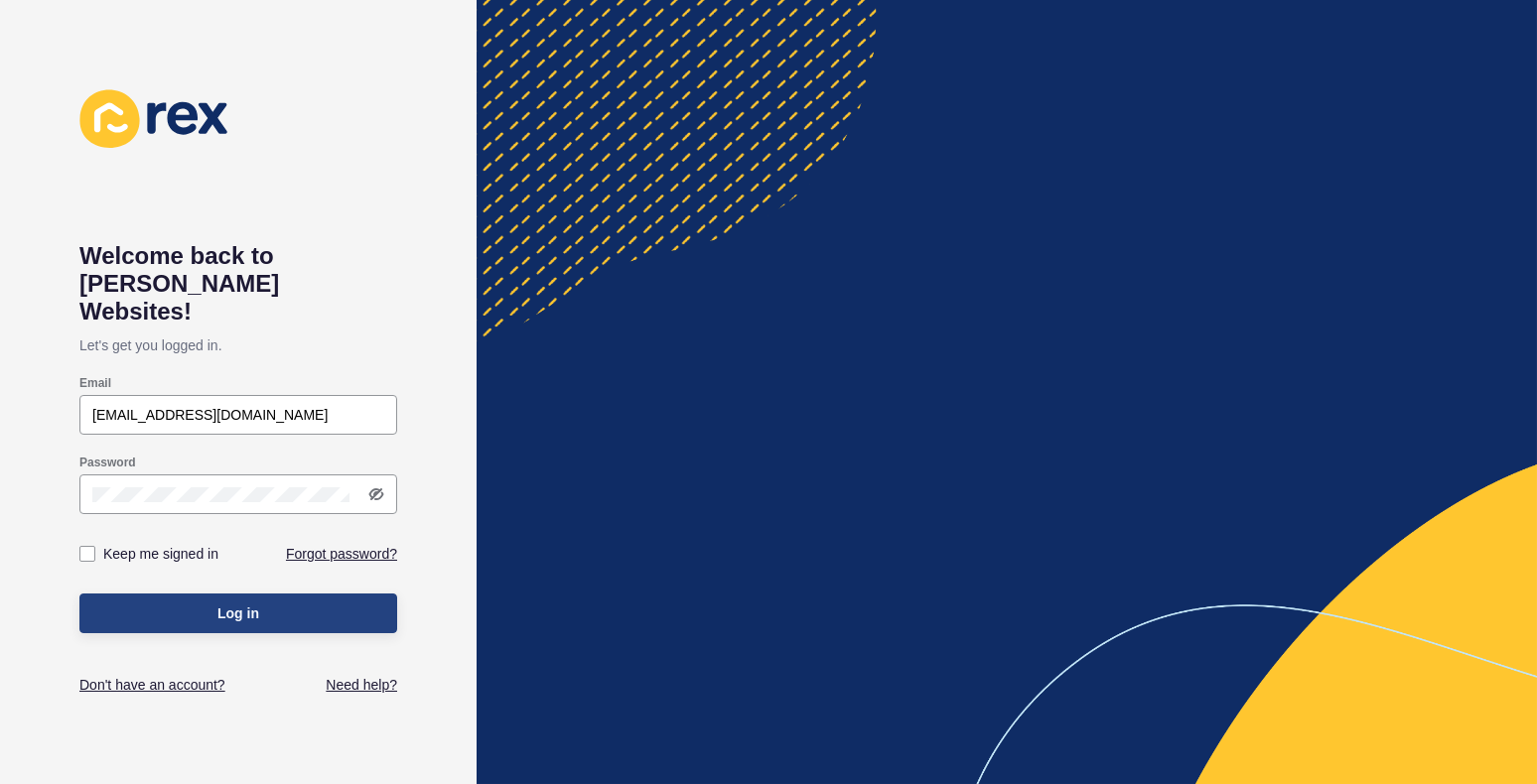 click on "Log in" at bounding box center [238, 613] 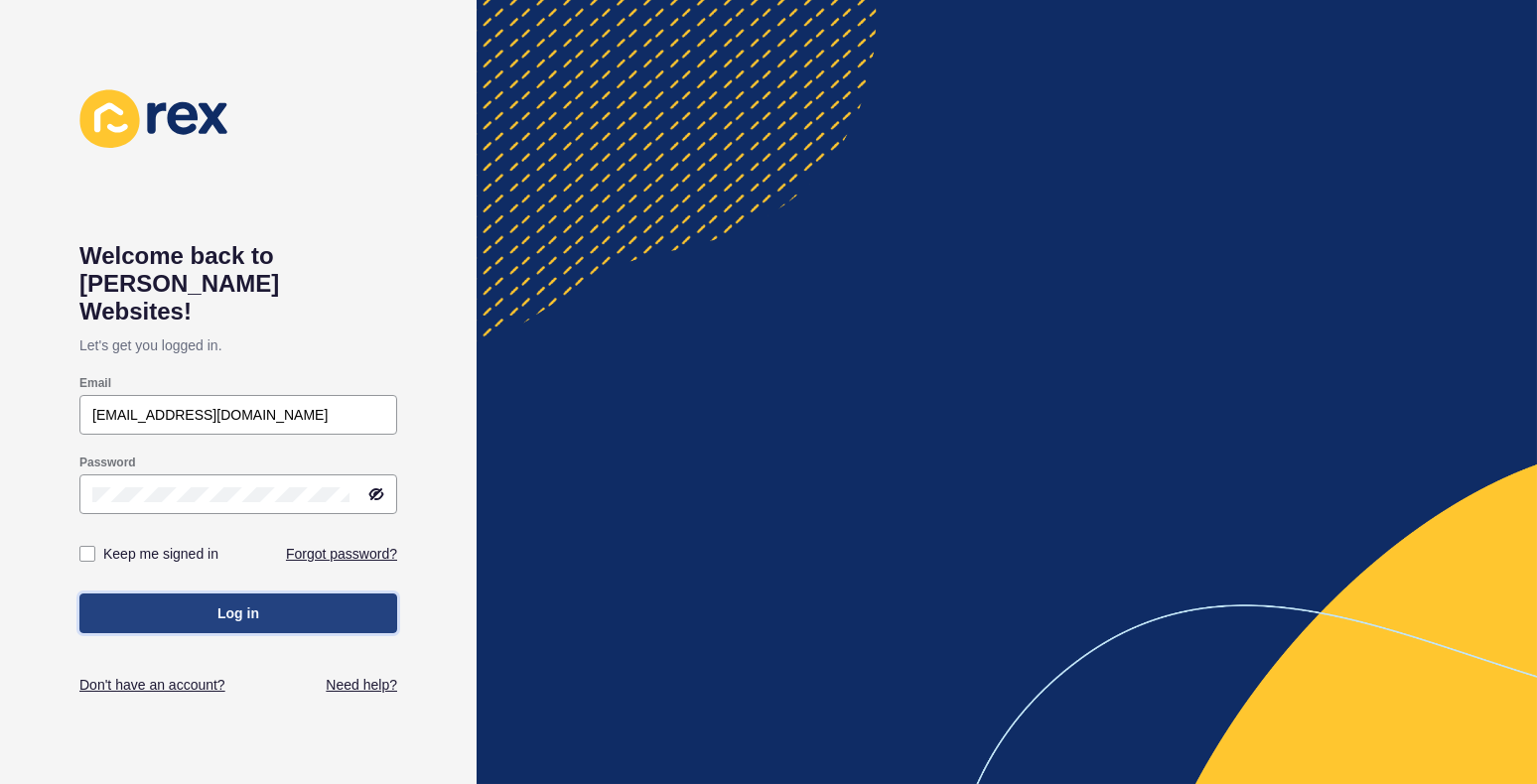 click on "Log in" at bounding box center [238, 613] 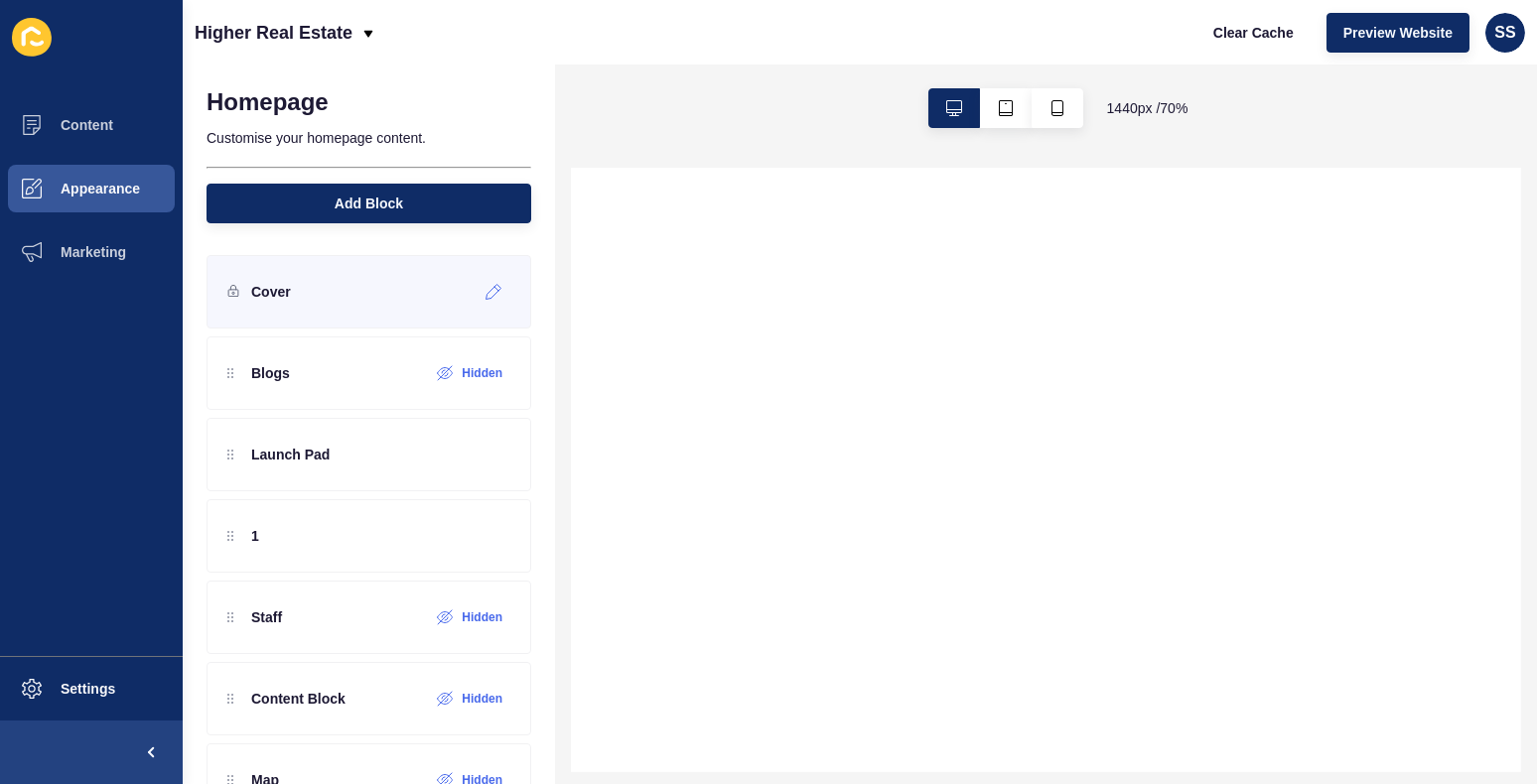 click on "Cover" at bounding box center [368, 292] 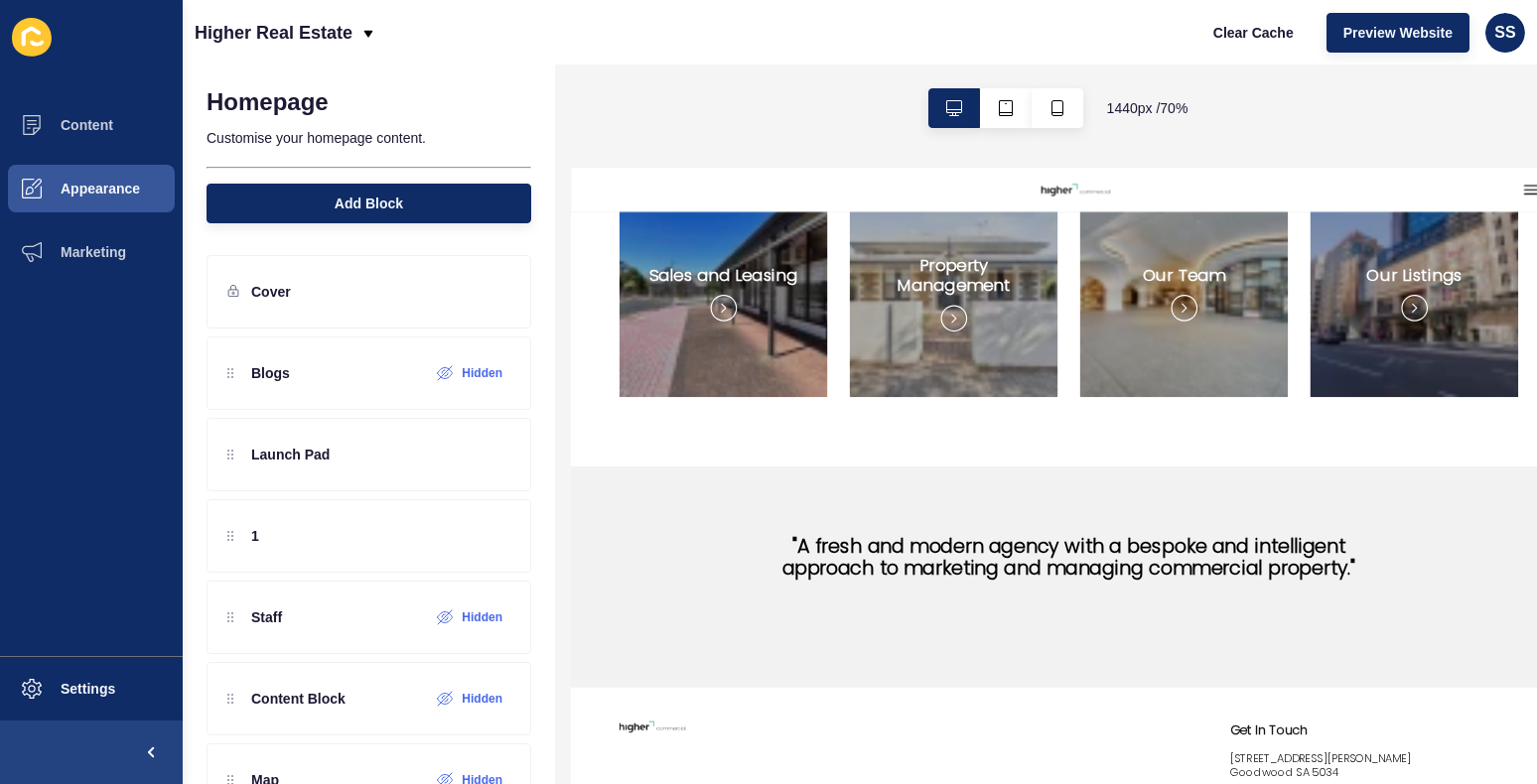 scroll, scrollTop: 992, scrollLeft: 0, axis: vertical 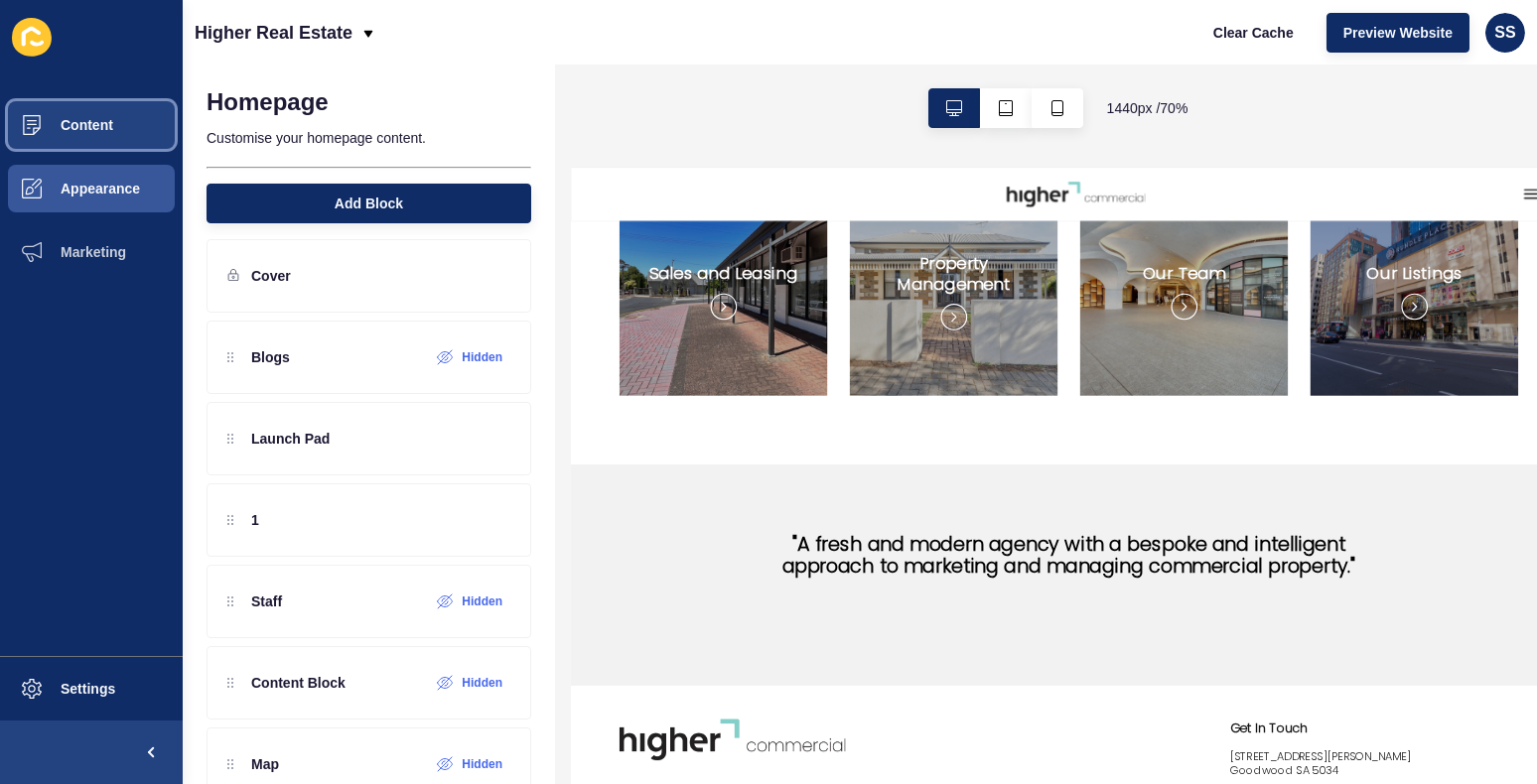 click on "Content" at bounding box center (55, 125) 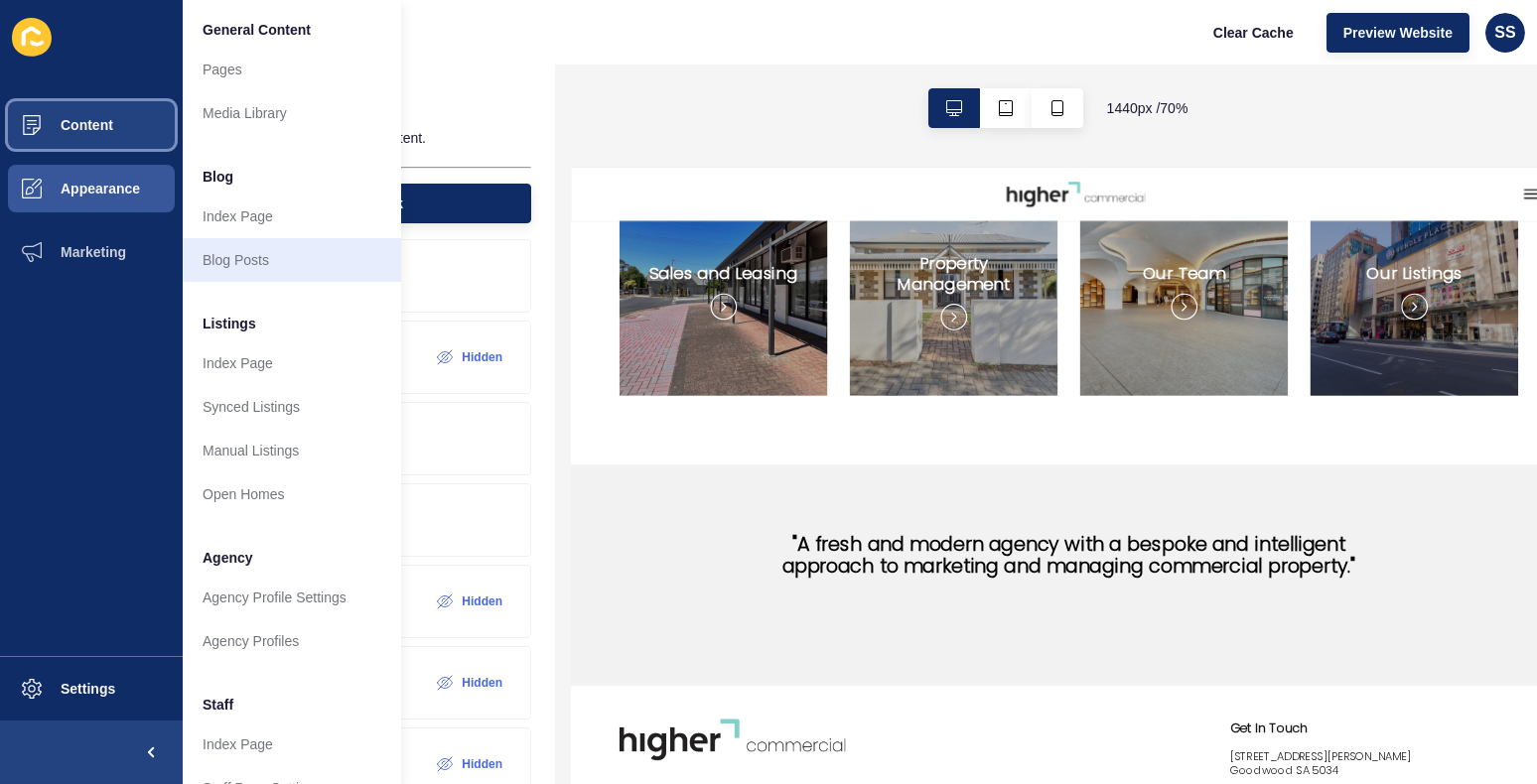 scroll, scrollTop: 0, scrollLeft: 0, axis: both 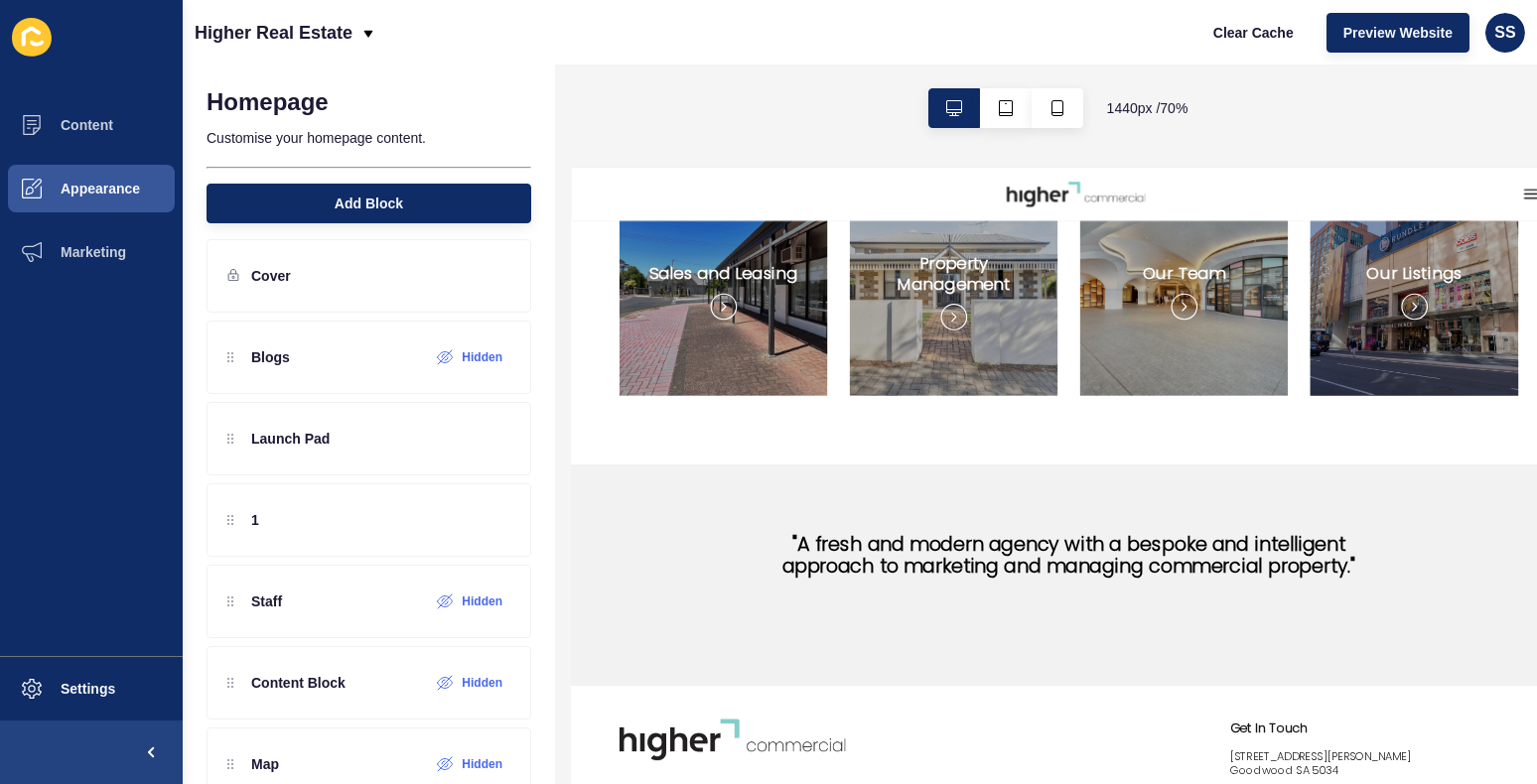click at bounding box center [788, 345] 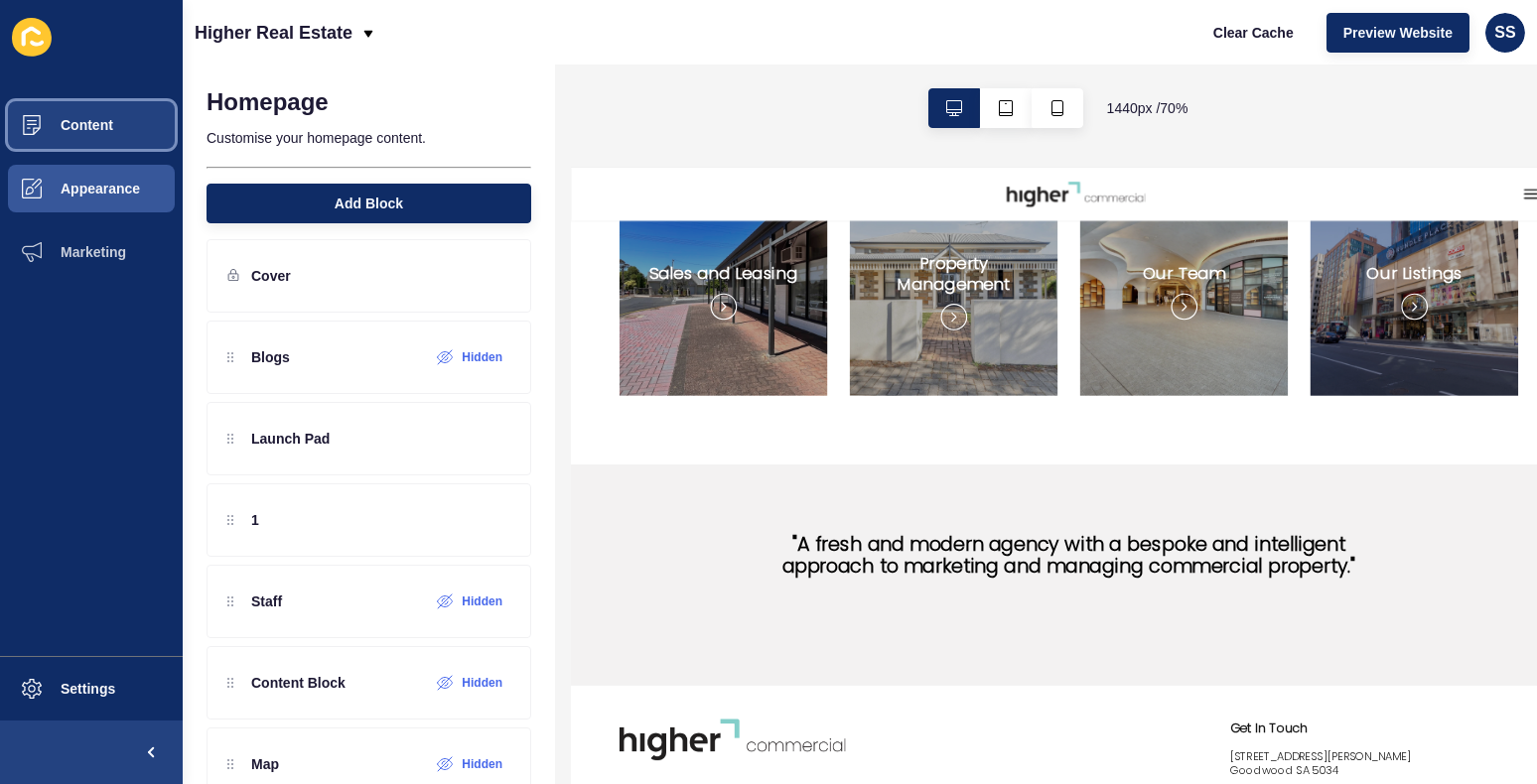 click on "Content" at bounding box center (91, 125) 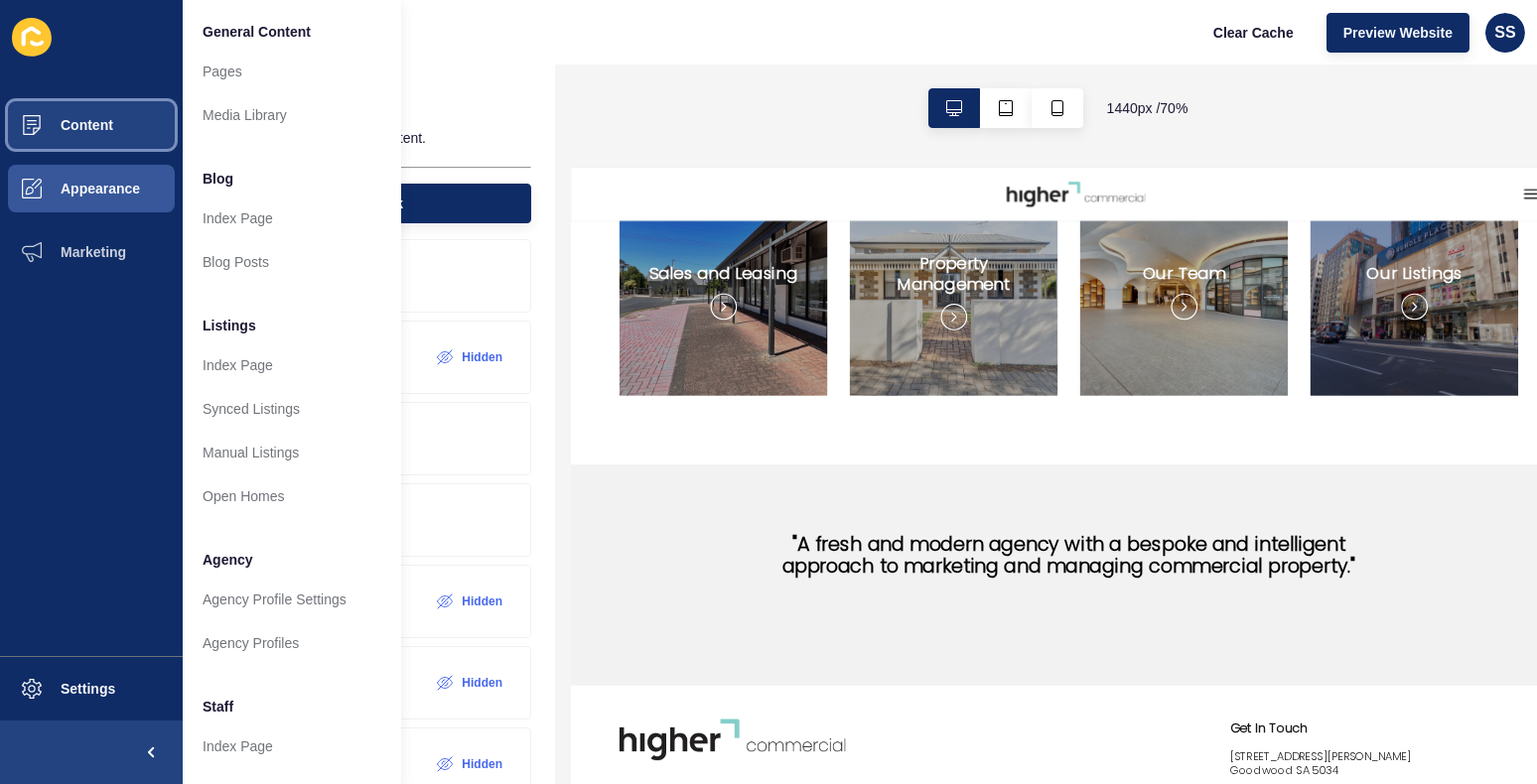 scroll, scrollTop: 0, scrollLeft: 0, axis: both 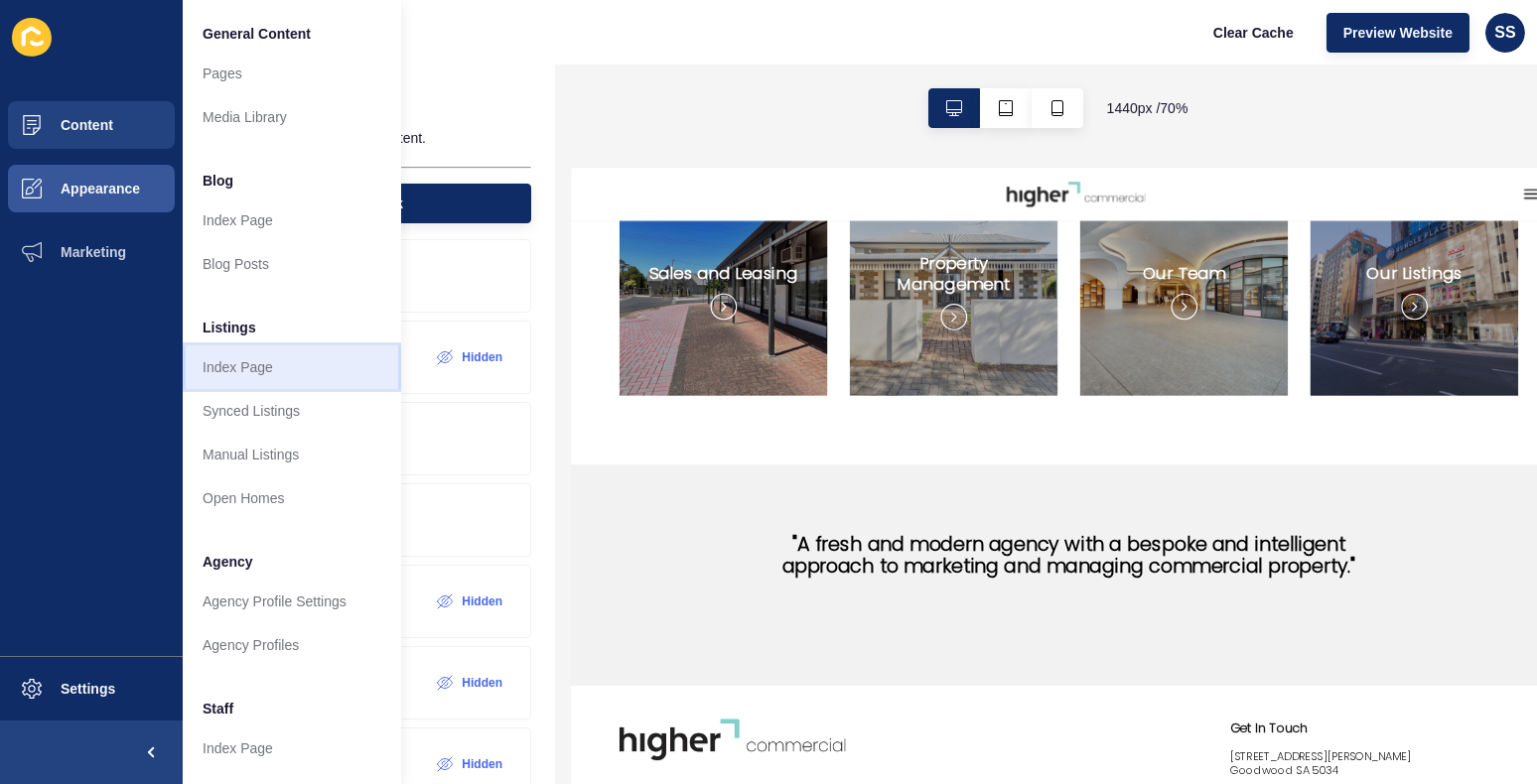 click on "Index Page" at bounding box center (292, 367) 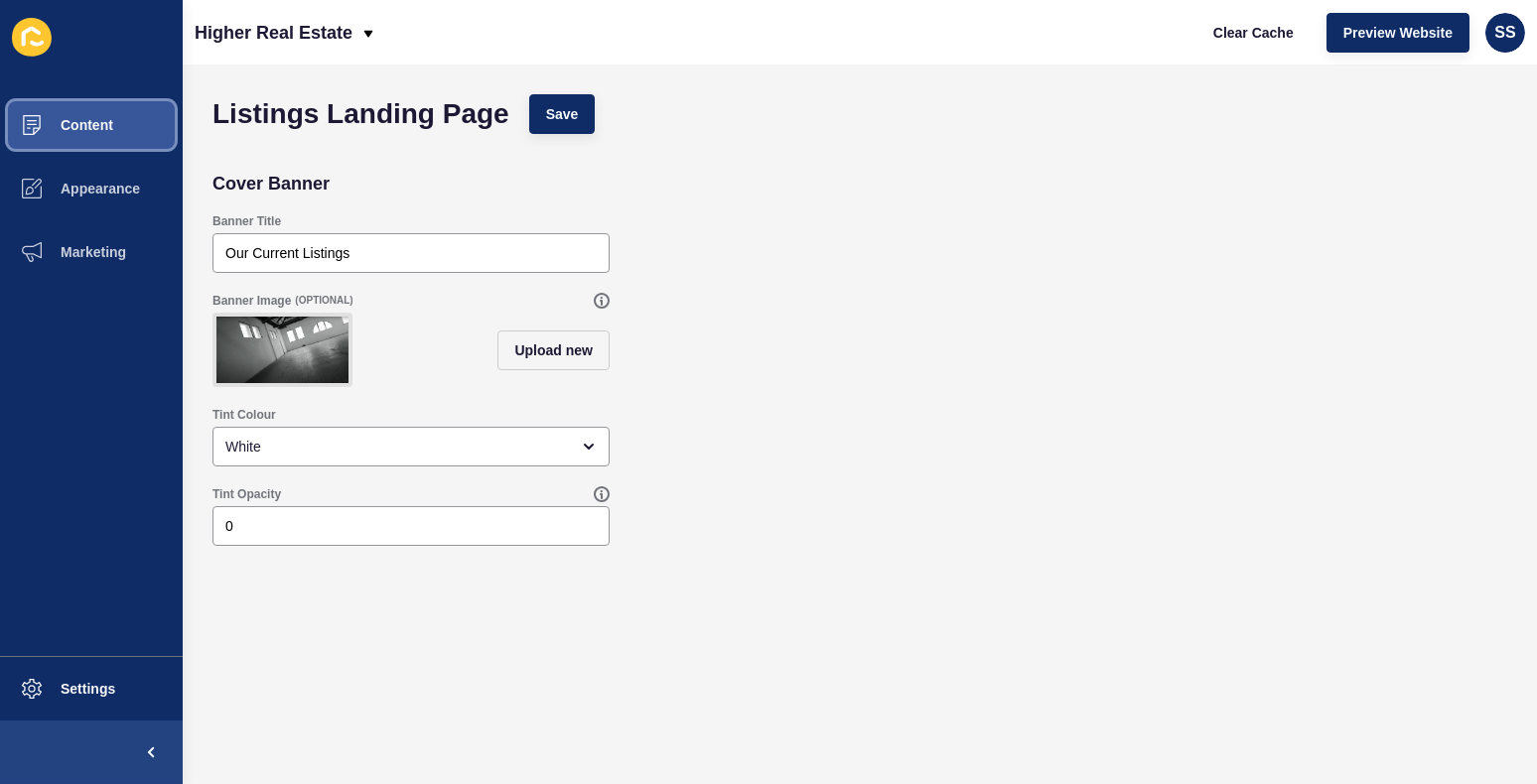 click on "Content" at bounding box center [91, 125] 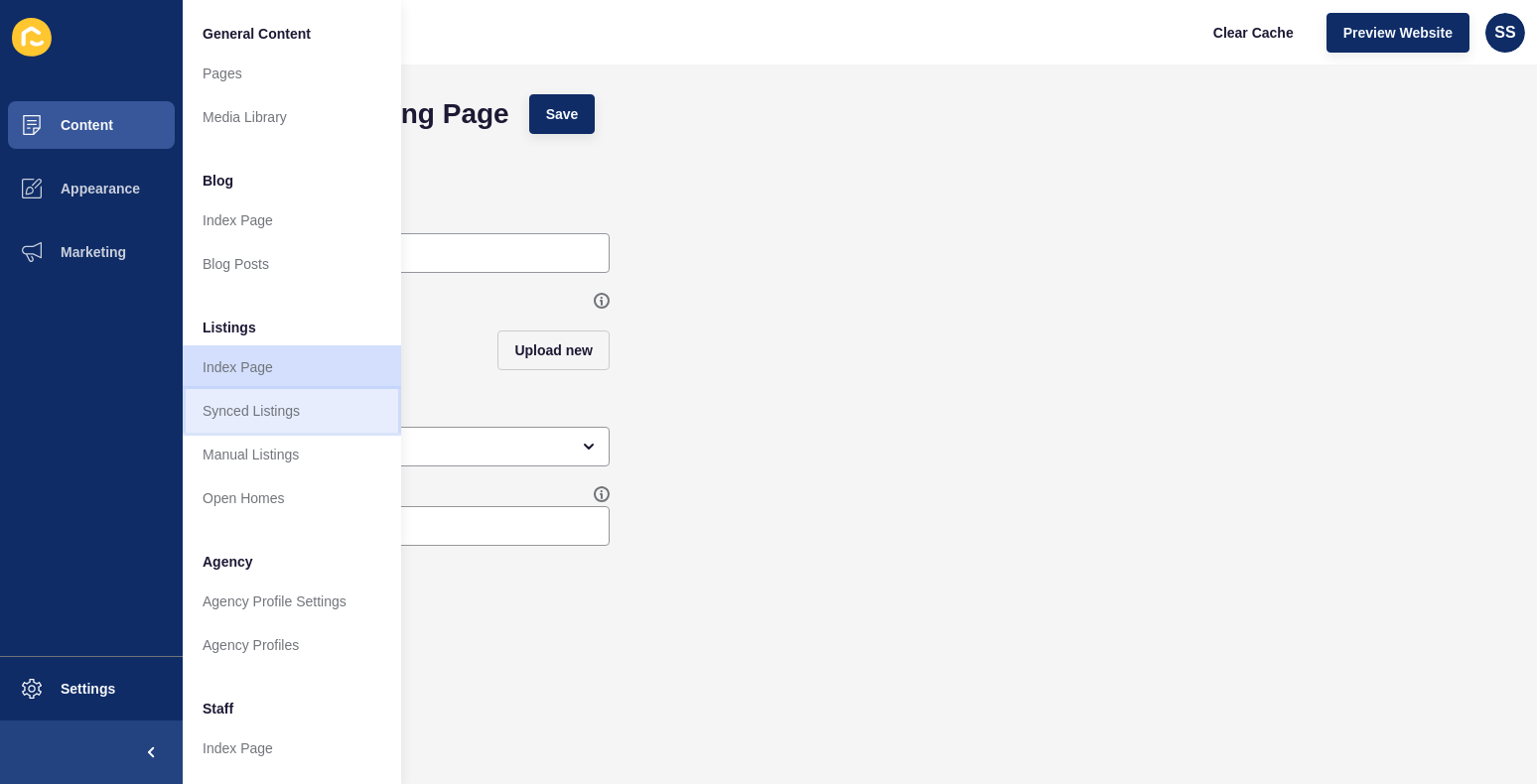 click on "Synced Listings" at bounding box center [292, 411] 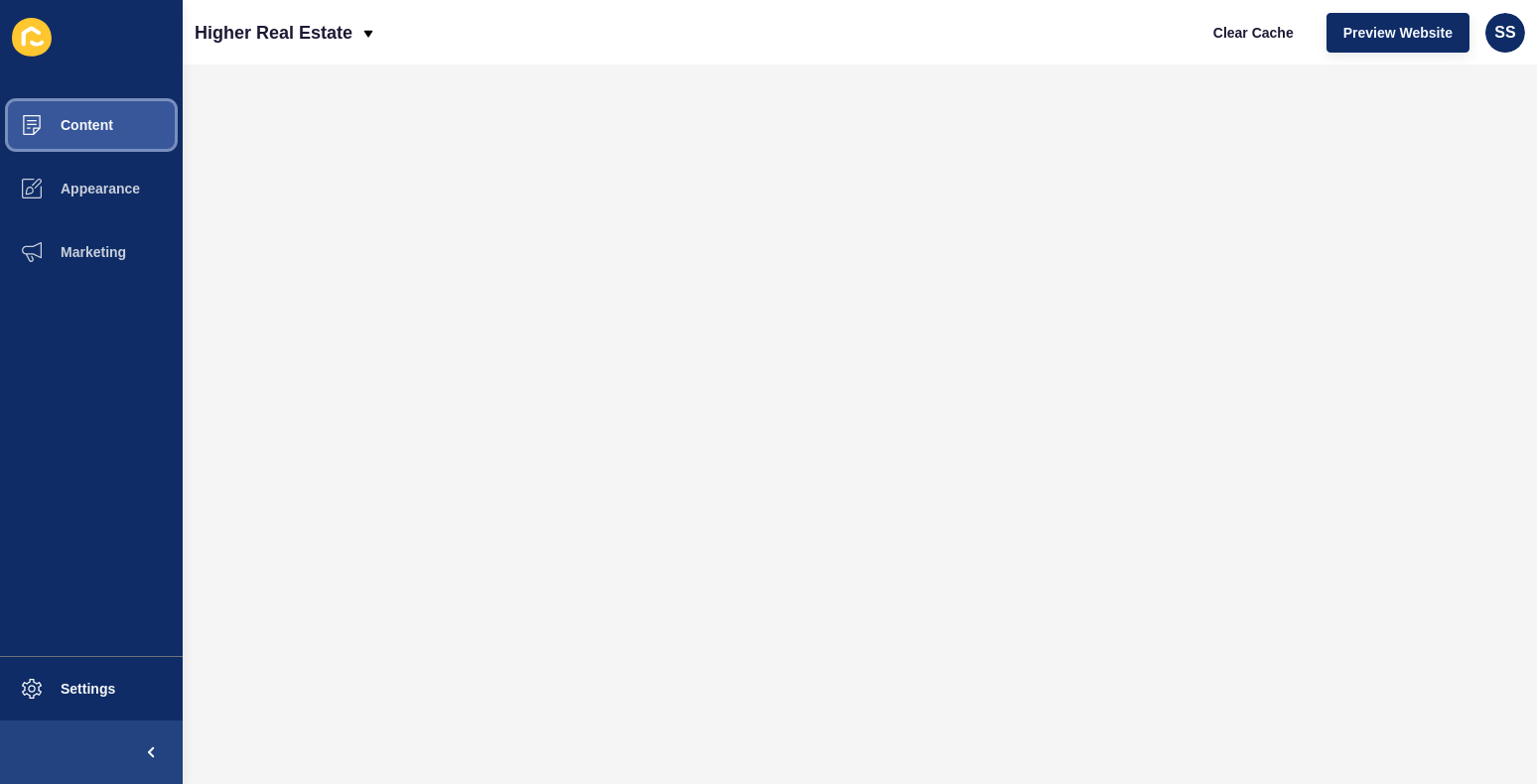 click on "Content" at bounding box center (55, 125) 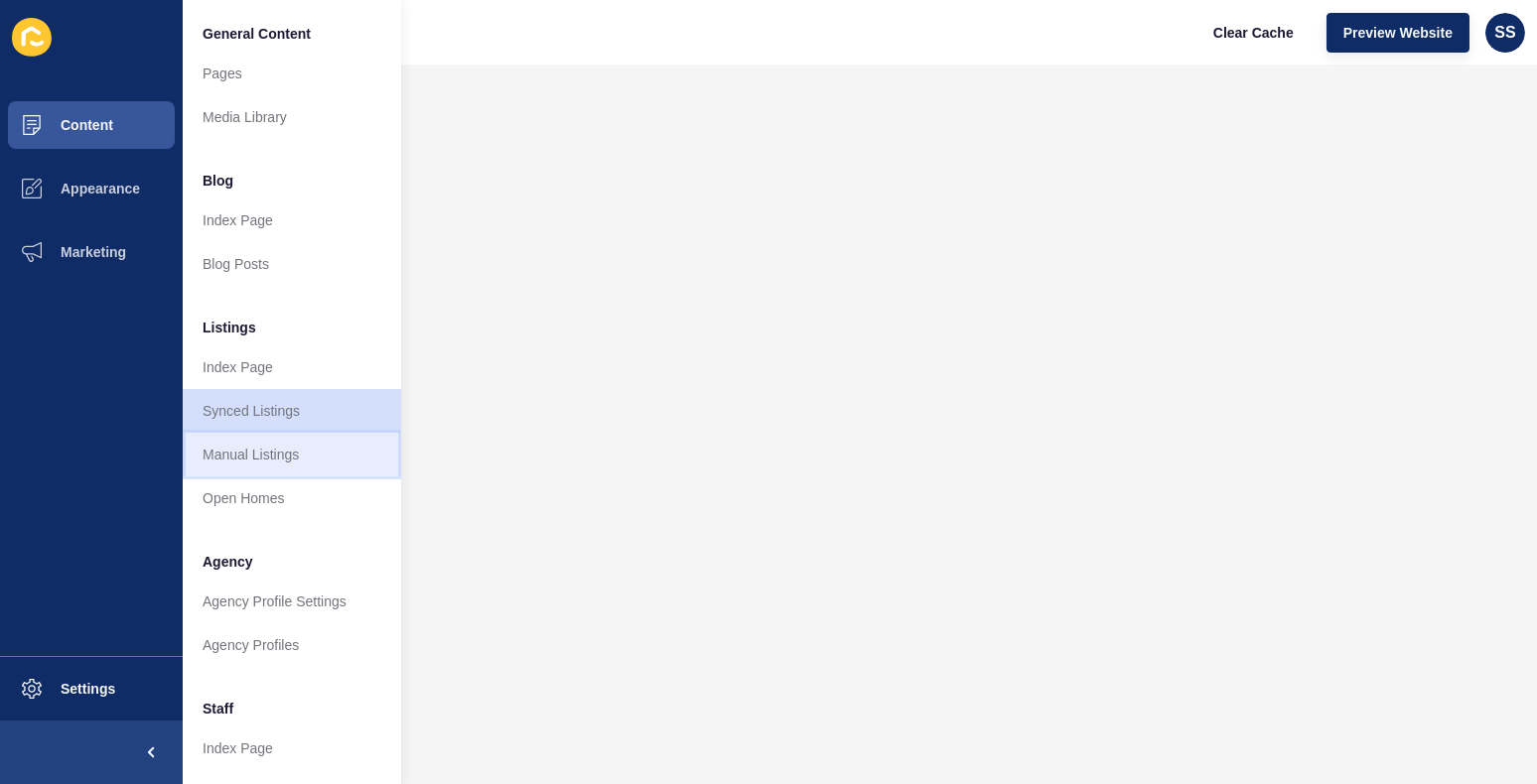 click on "Manual Listings" at bounding box center [292, 455] 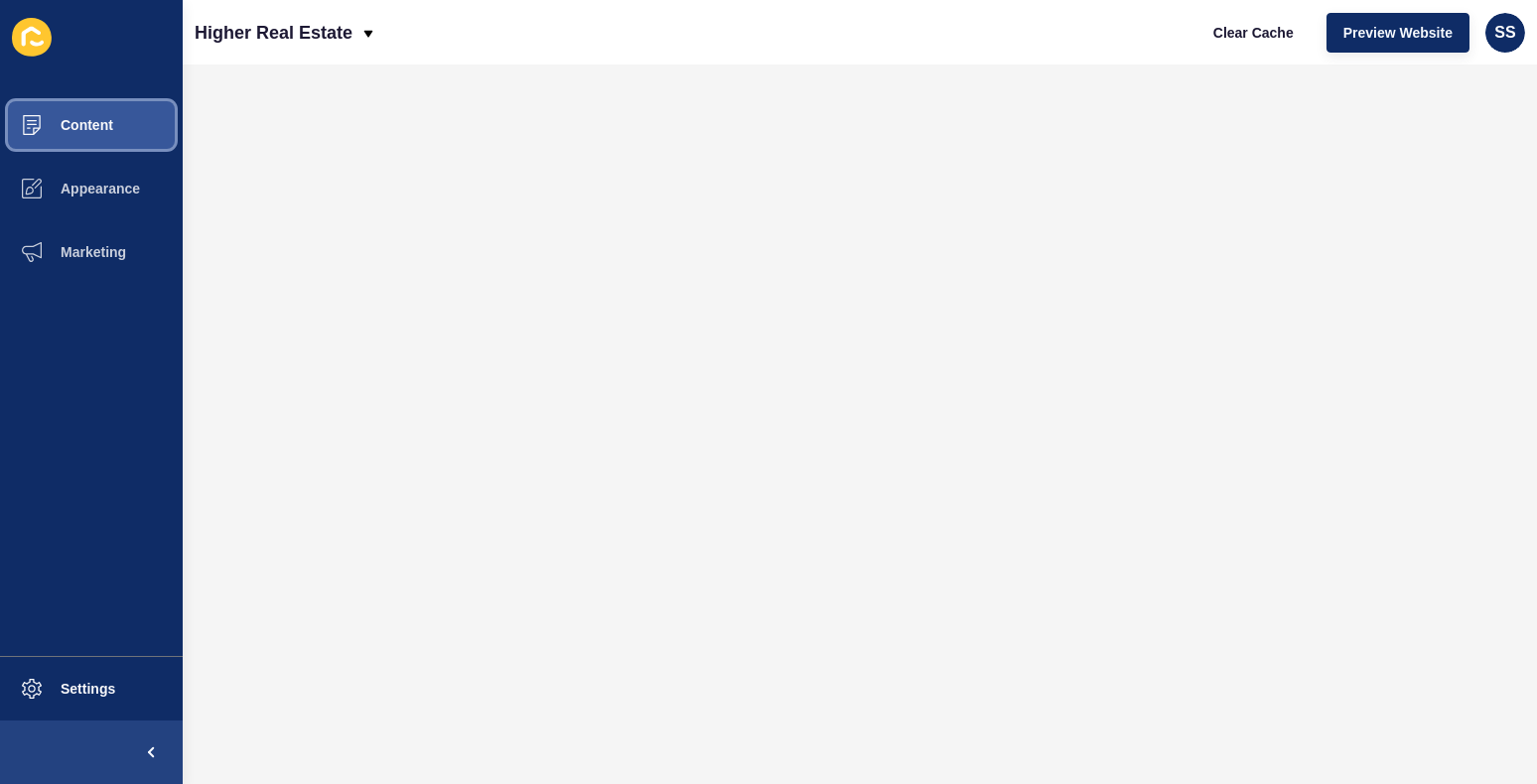 click on "Content" at bounding box center [55, 125] 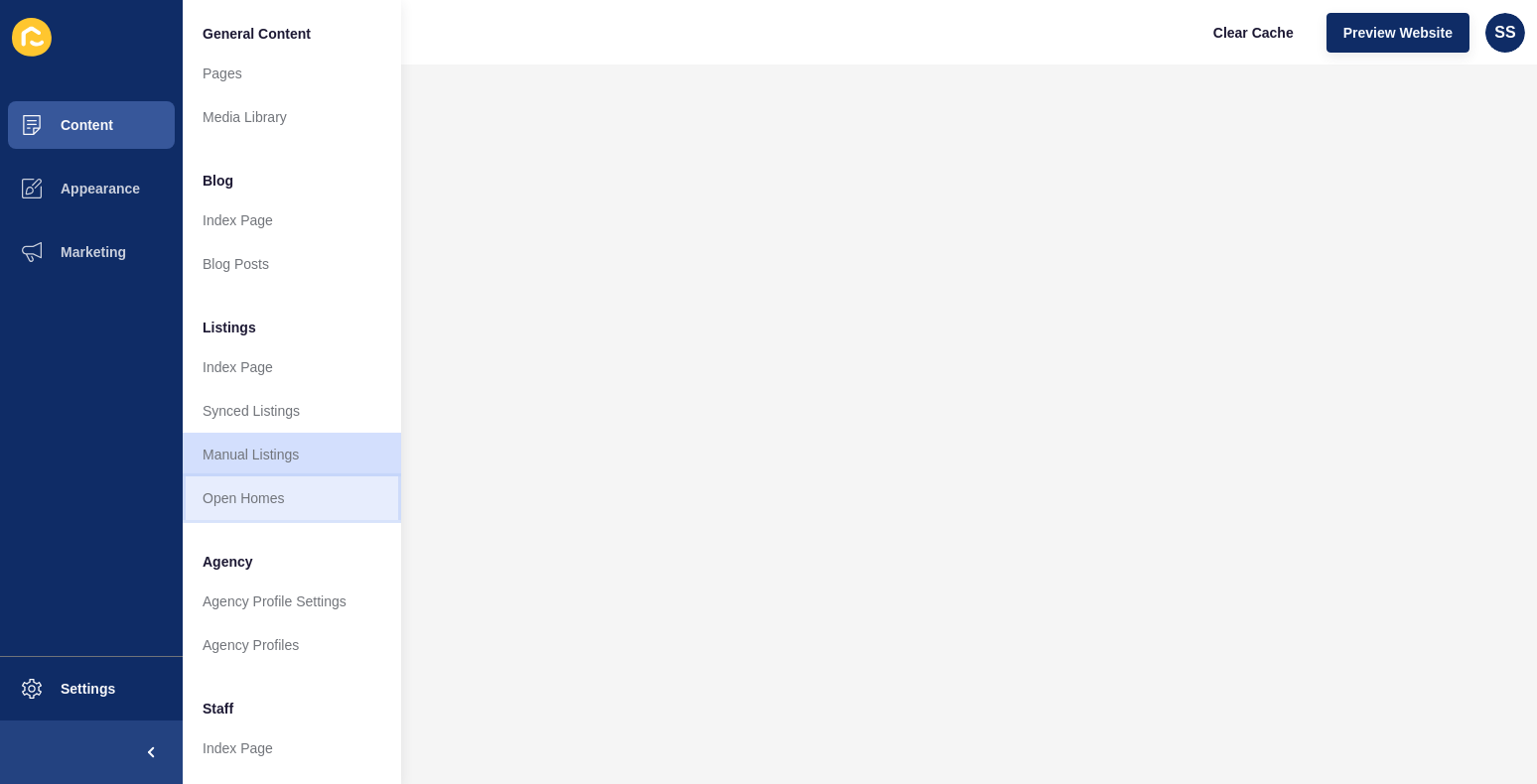 click on "Open Homes" at bounding box center [292, 498] 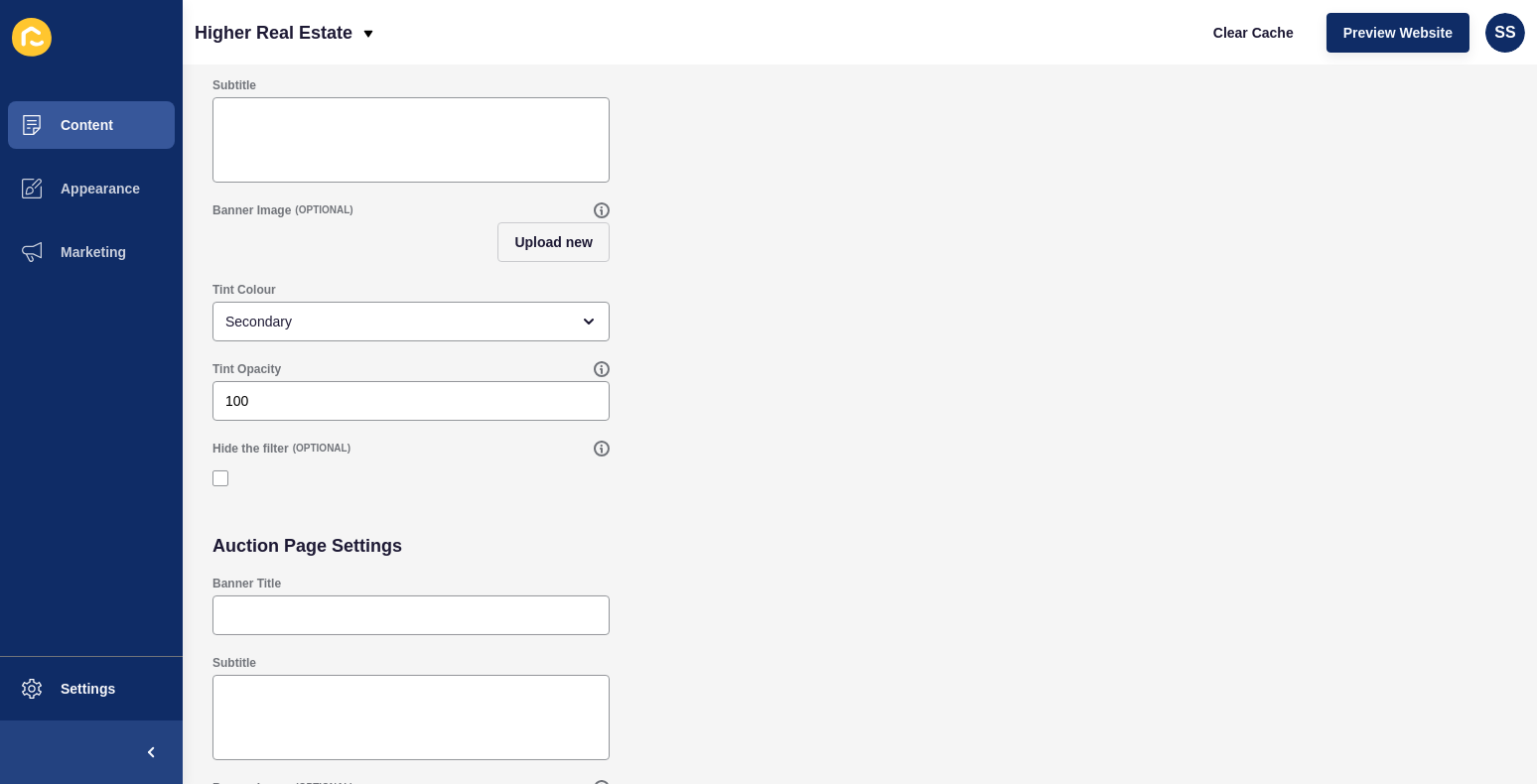 scroll, scrollTop: 217, scrollLeft: 0, axis: vertical 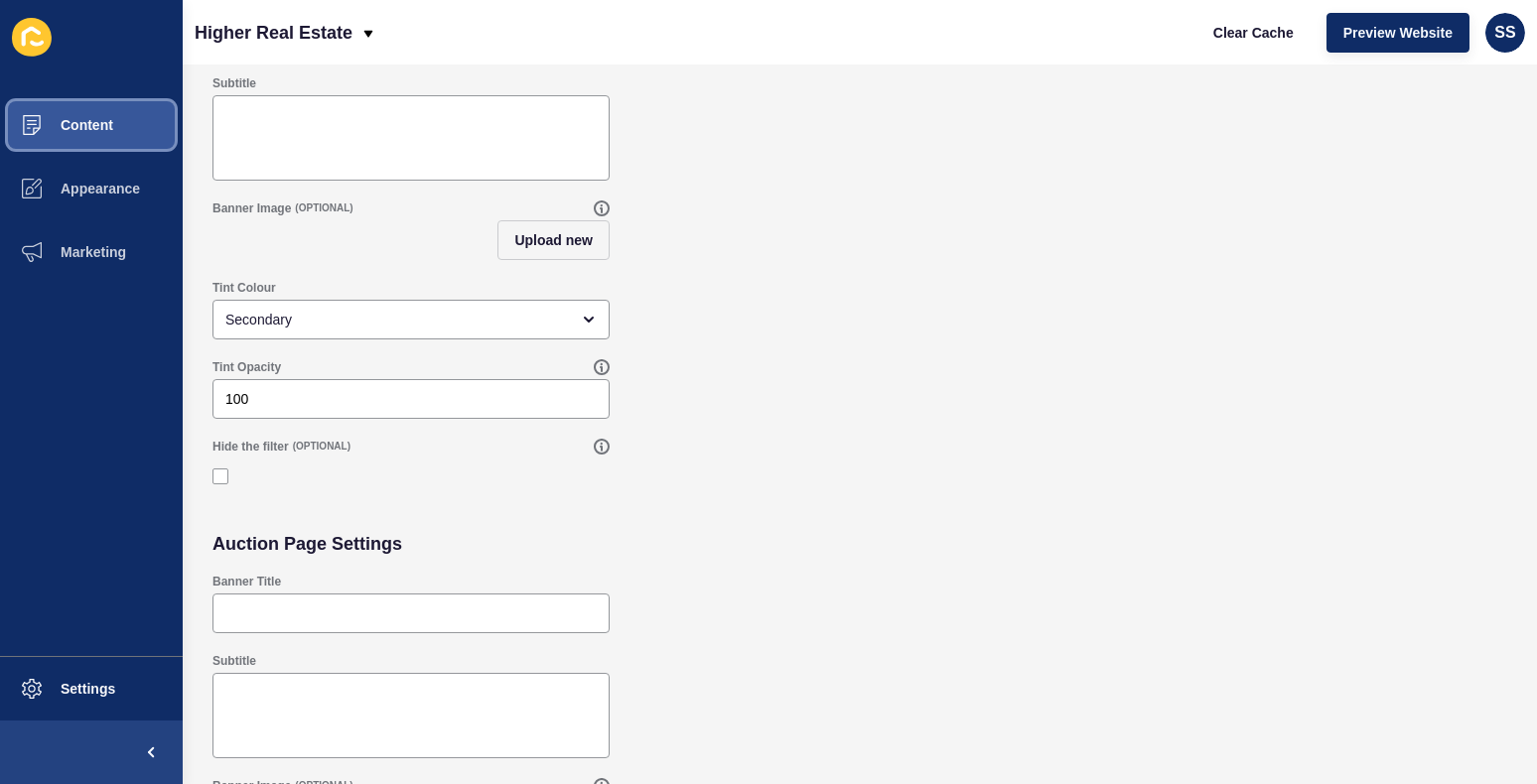 click on "Content" at bounding box center [91, 125] 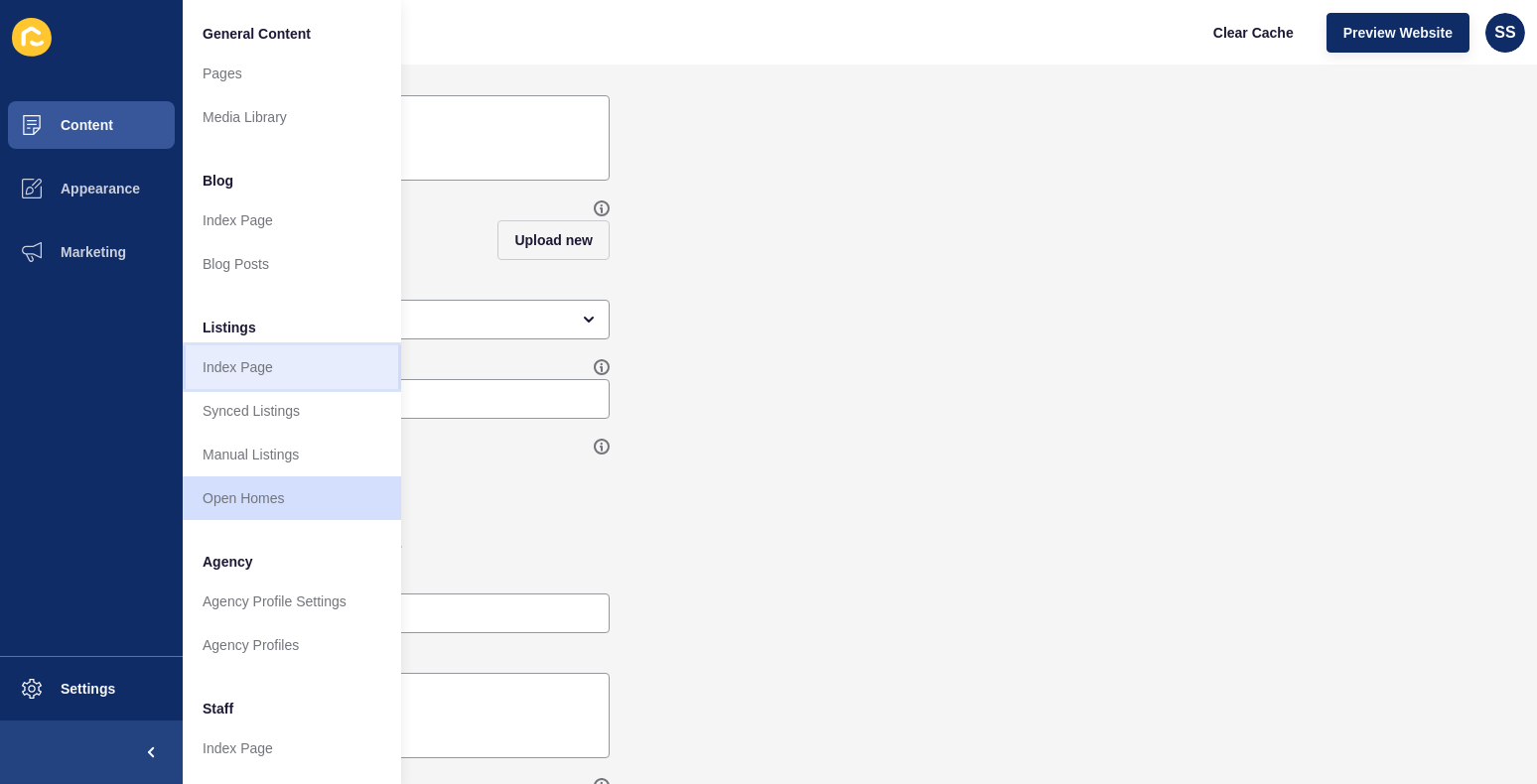 click on "Index Page" at bounding box center (292, 367) 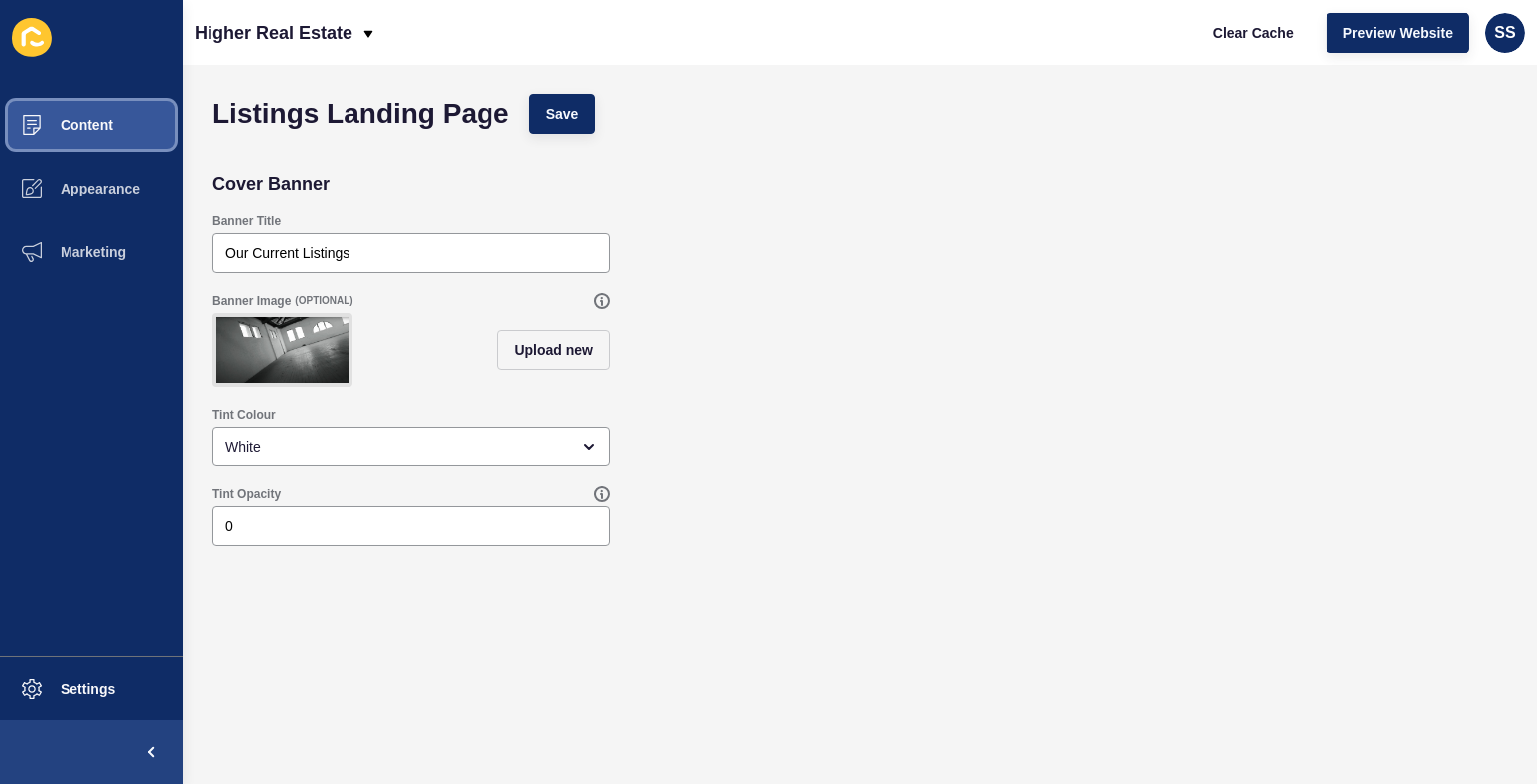 click on "Content" at bounding box center (91, 125) 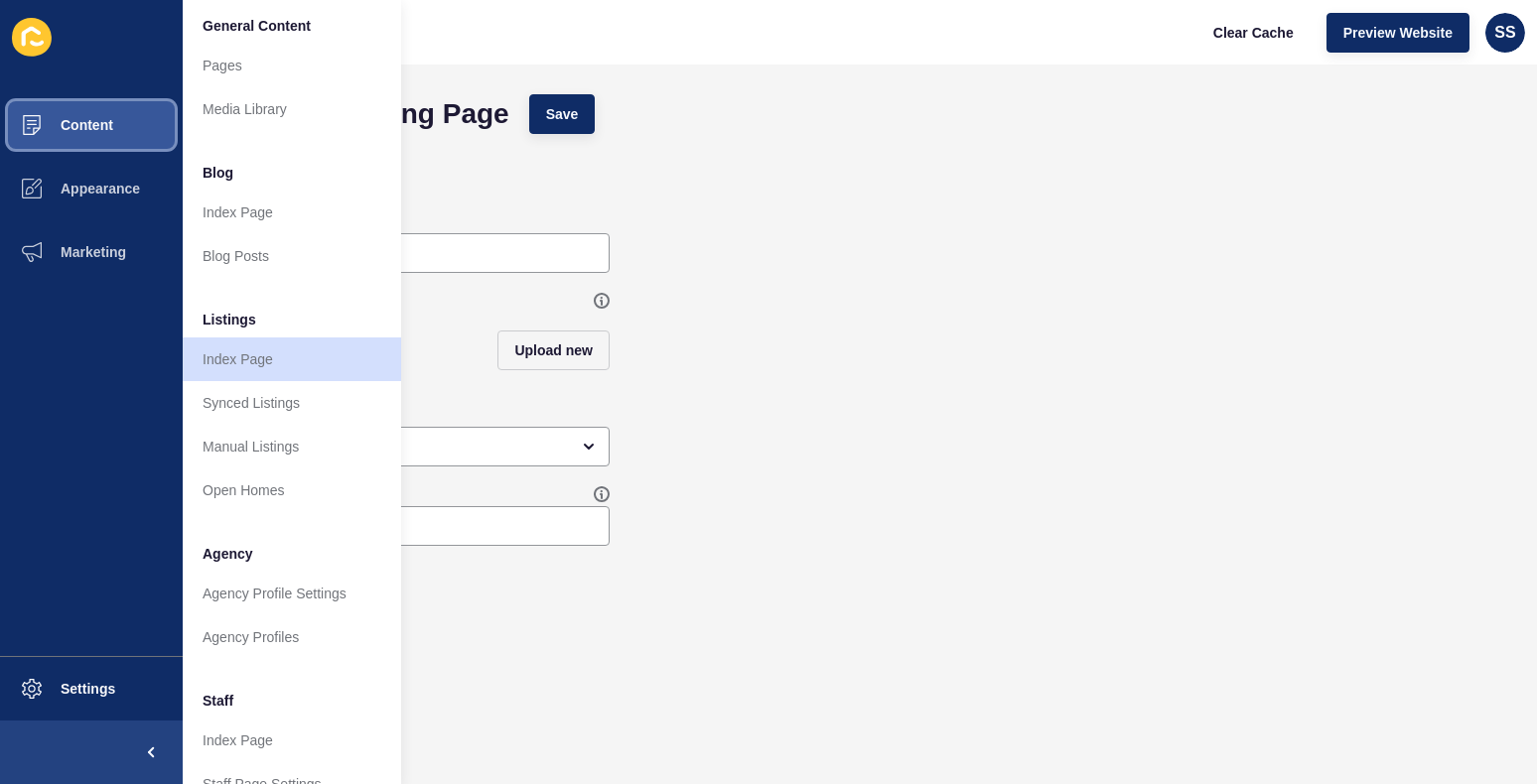 scroll, scrollTop: 0, scrollLeft: 0, axis: both 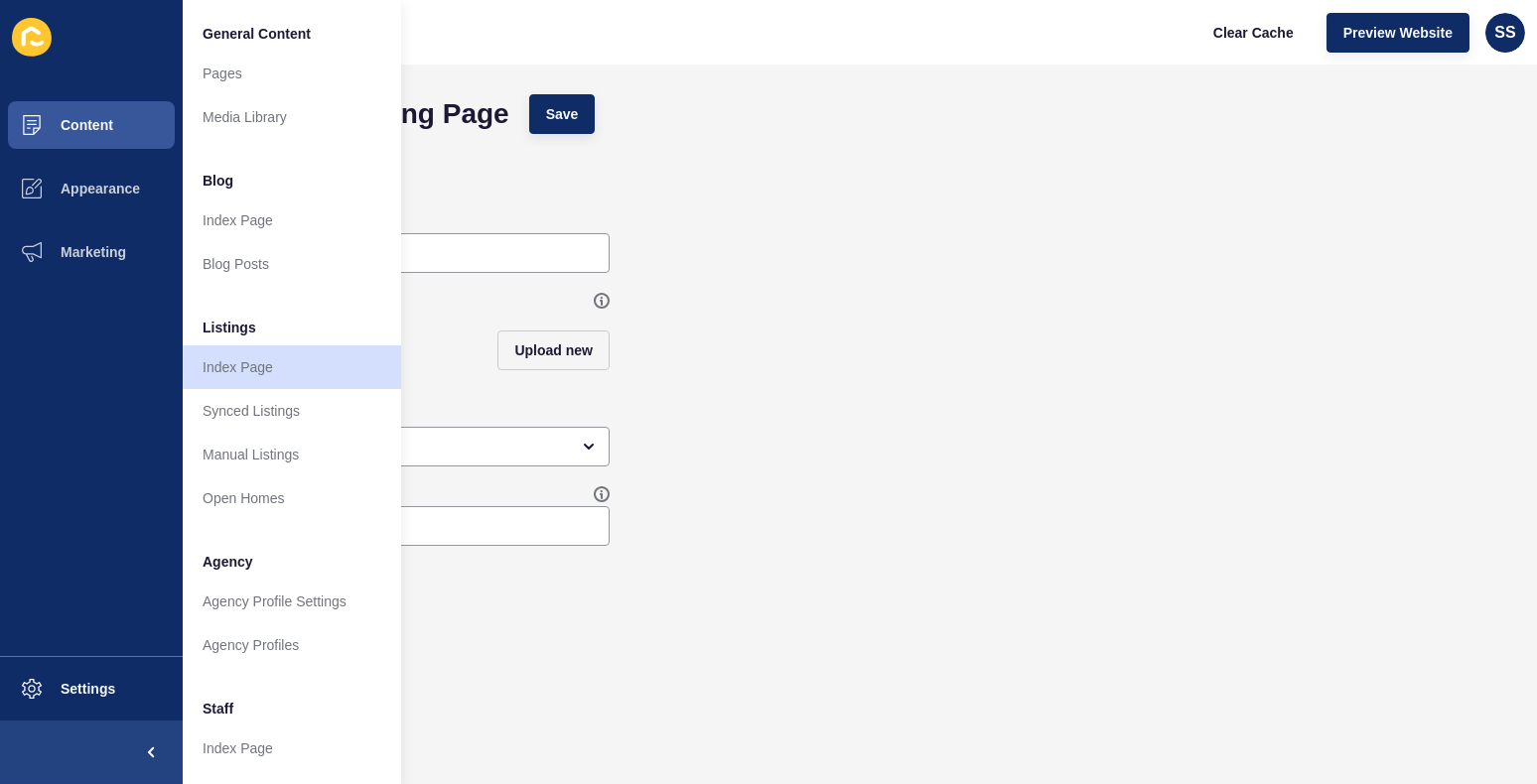 click on "Cover Banner" at bounding box center (860, 184) 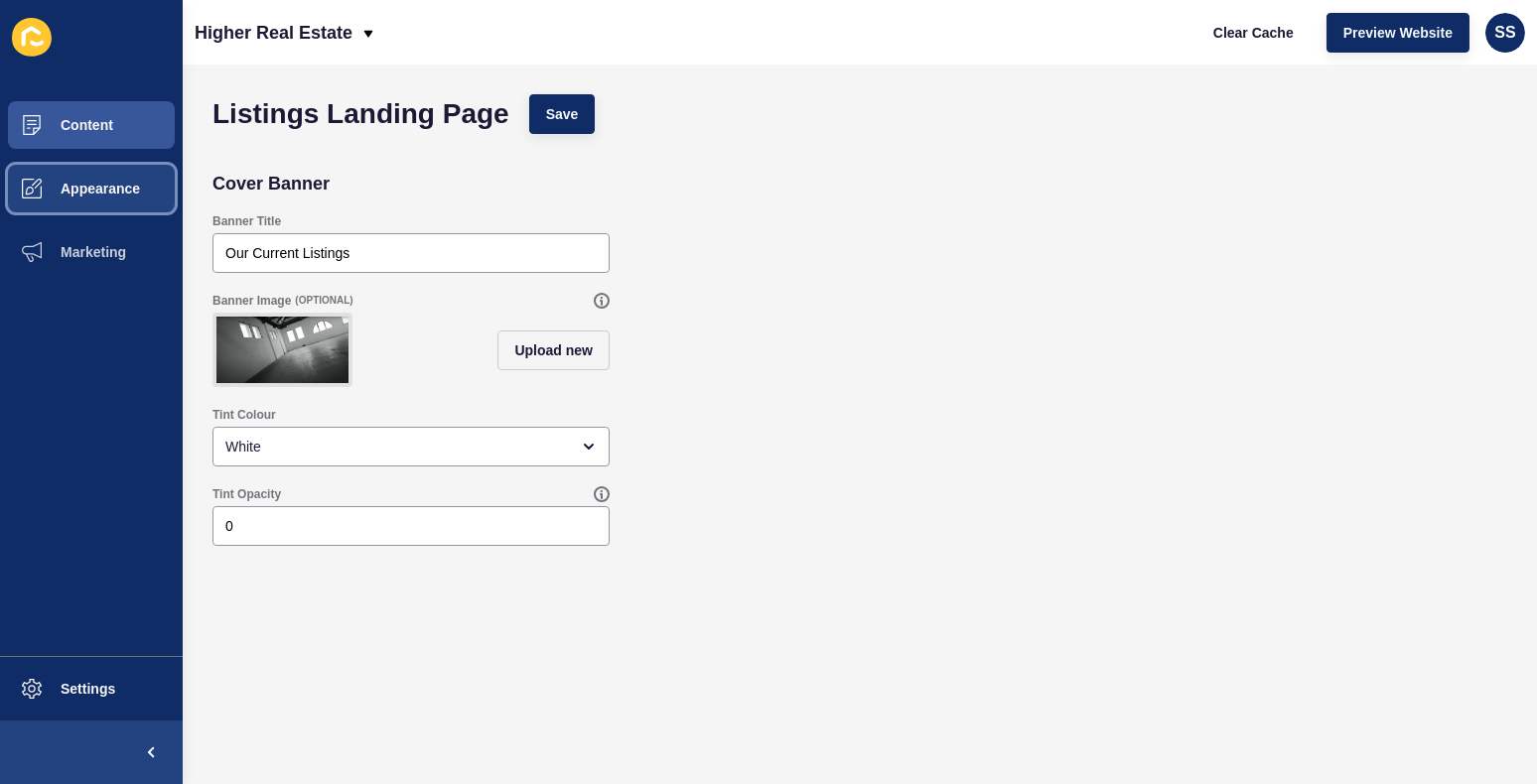 click on "Appearance" at bounding box center (69, 189) 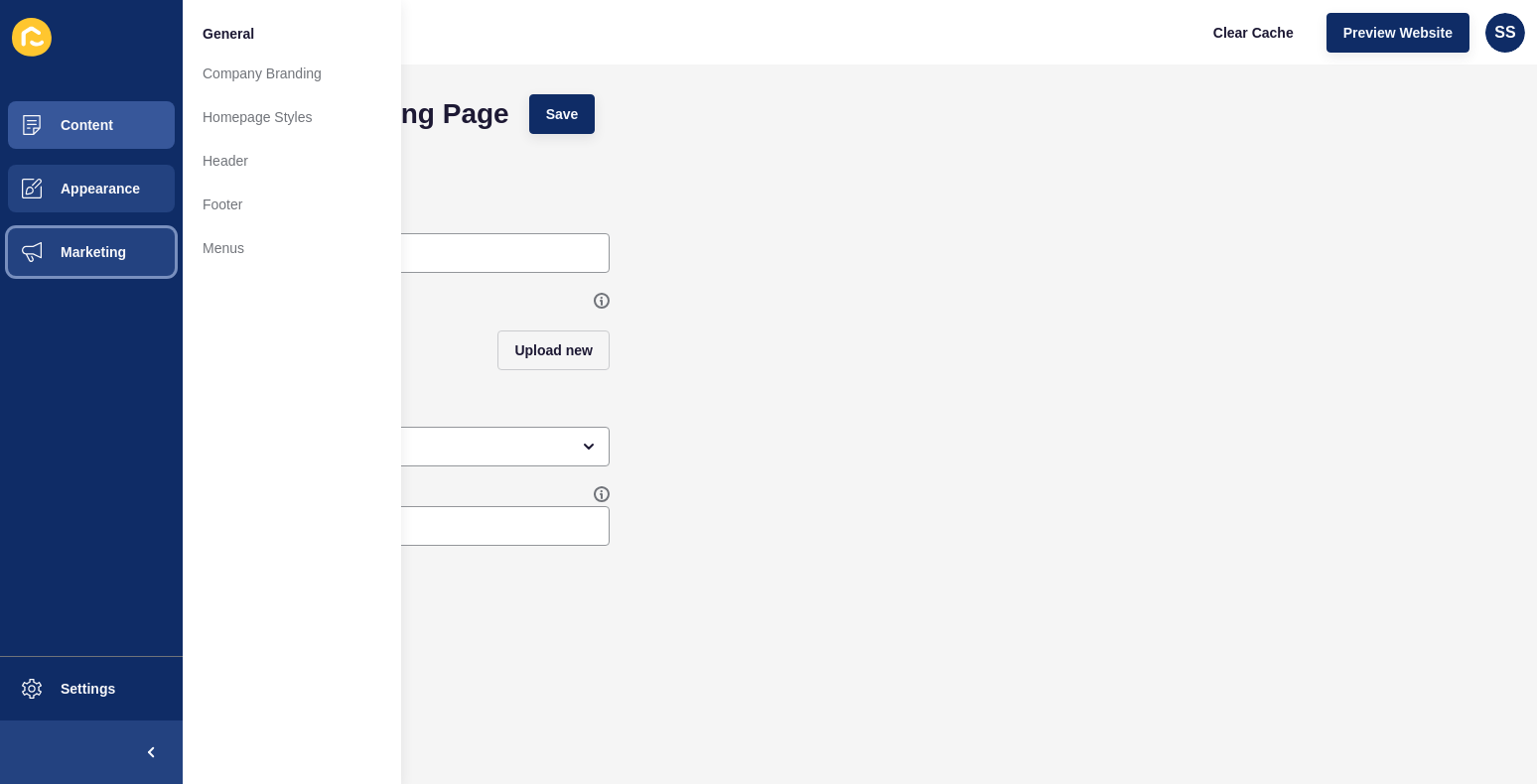 click on "Marketing" at bounding box center (91, 252) 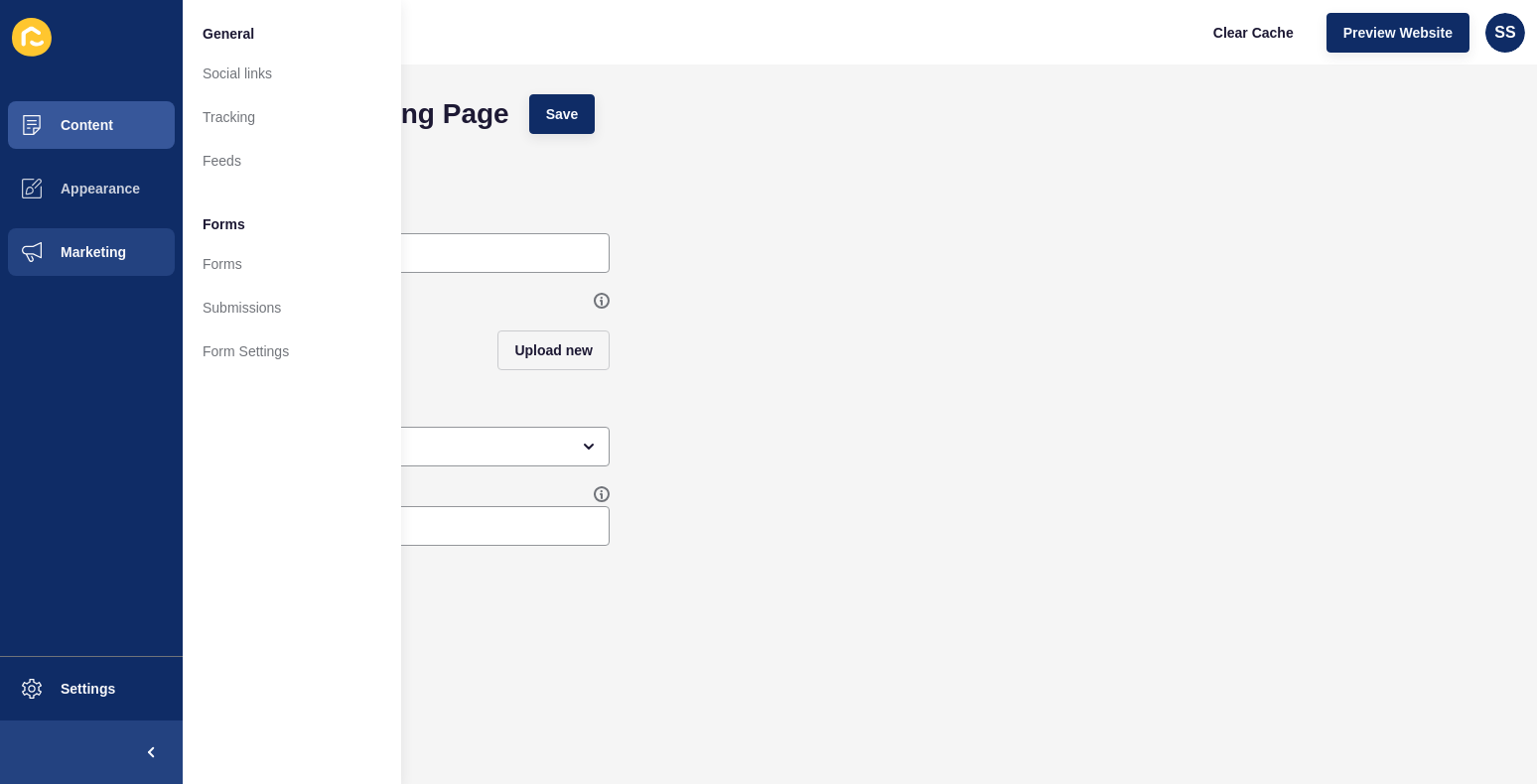 click on "Higher Real Estate Clear Cache Preview Website SS" at bounding box center (860, 32) 